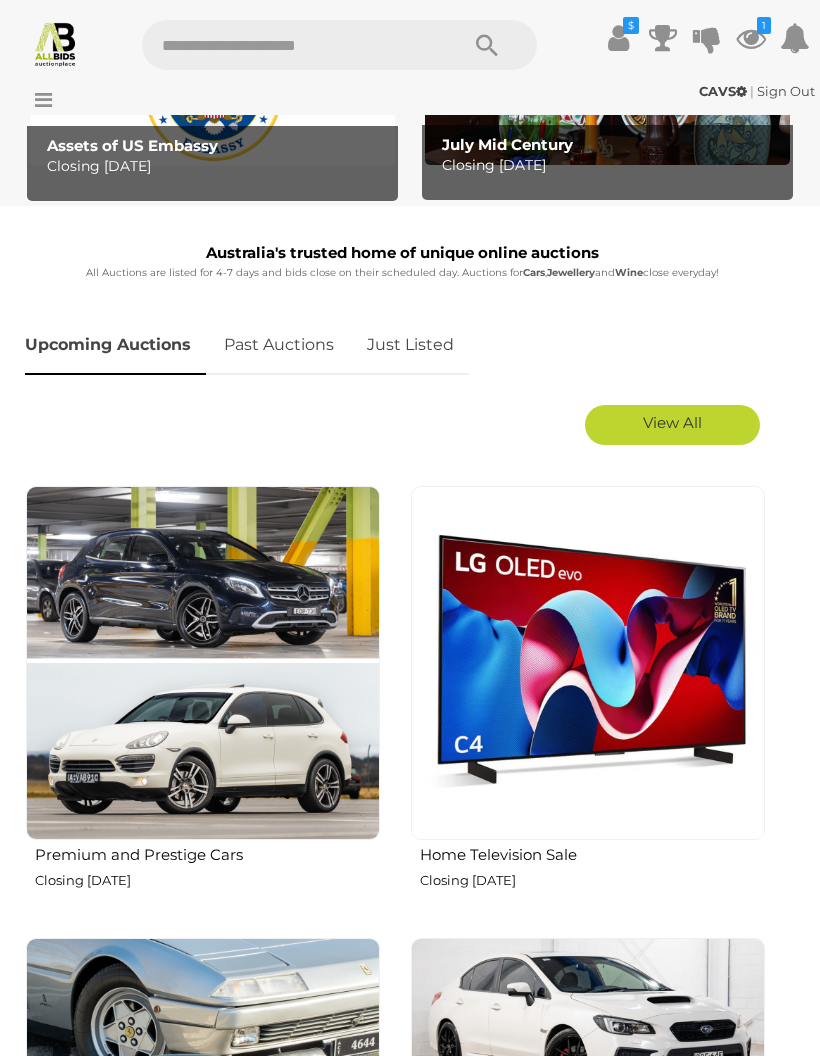 scroll, scrollTop: 544, scrollLeft: 0, axis: vertical 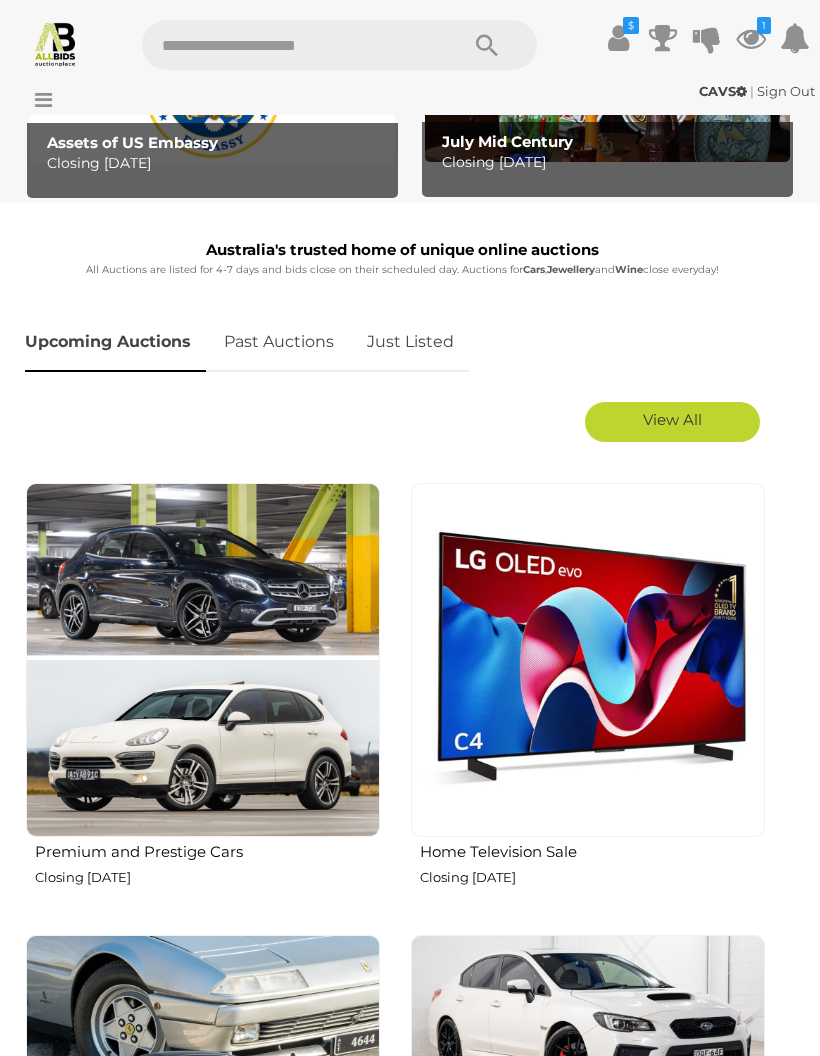 click on "View All" at bounding box center (672, 422) 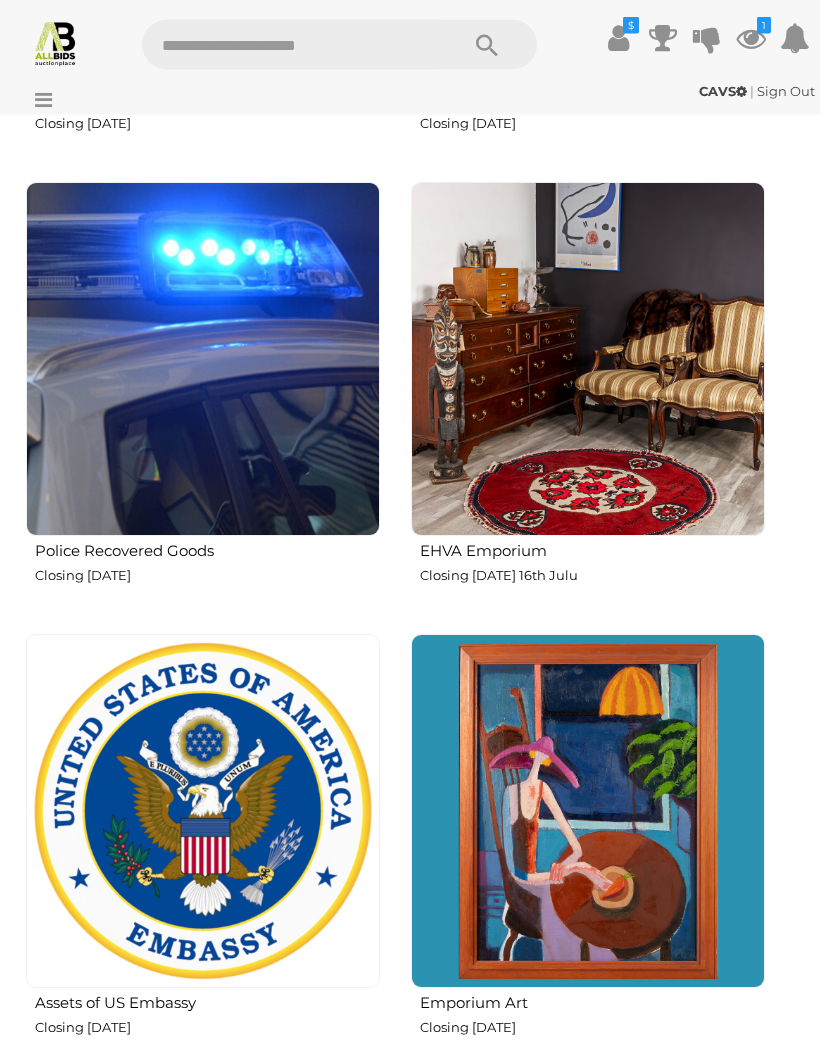 scroll, scrollTop: 4039, scrollLeft: 0, axis: vertical 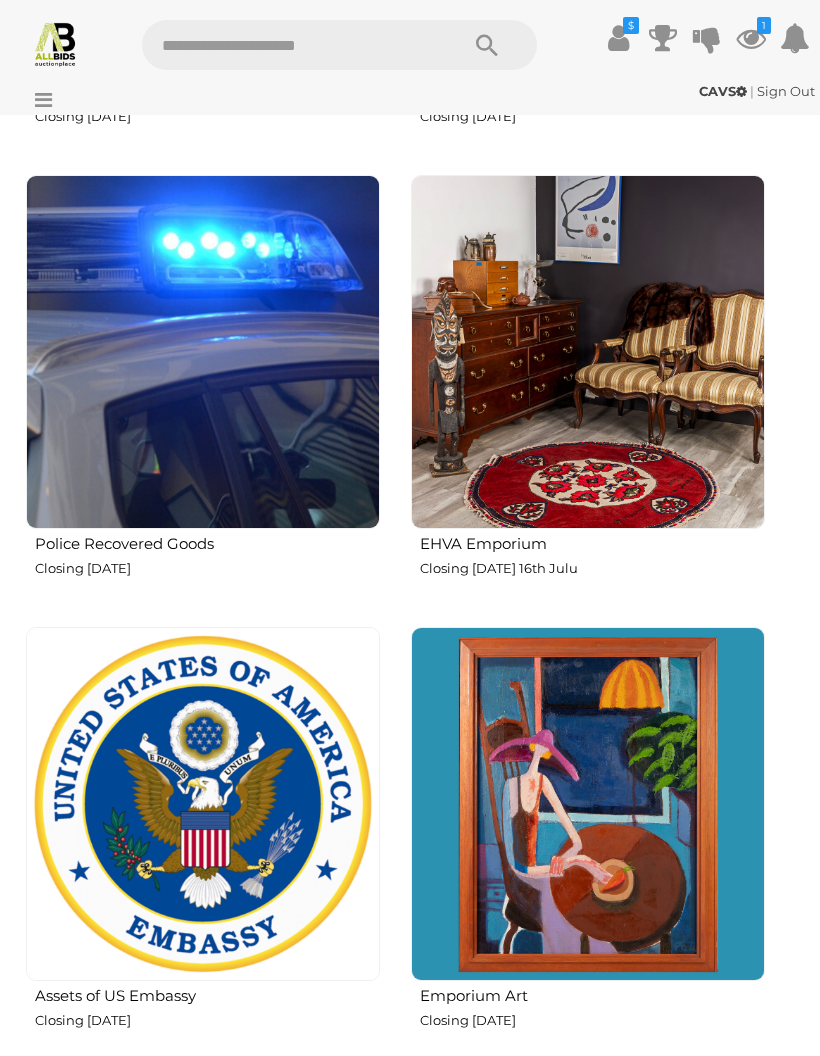 click at bounding box center [203, 352] 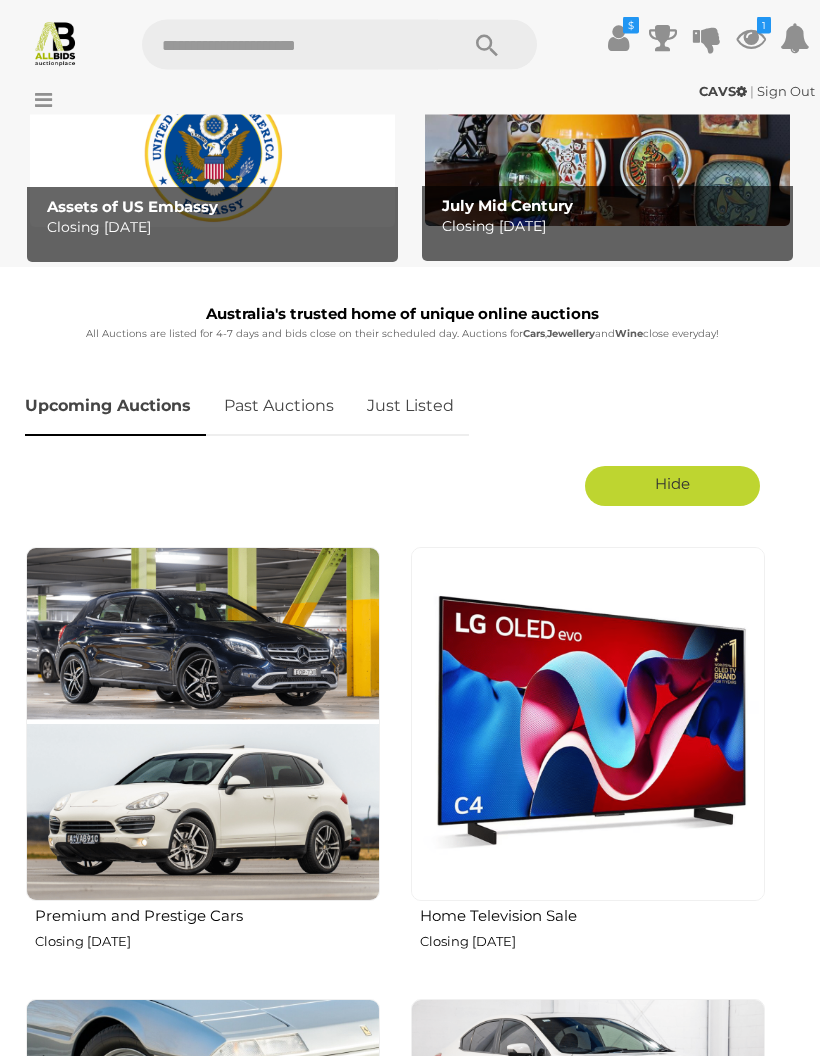scroll, scrollTop: 467, scrollLeft: 0, axis: vertical 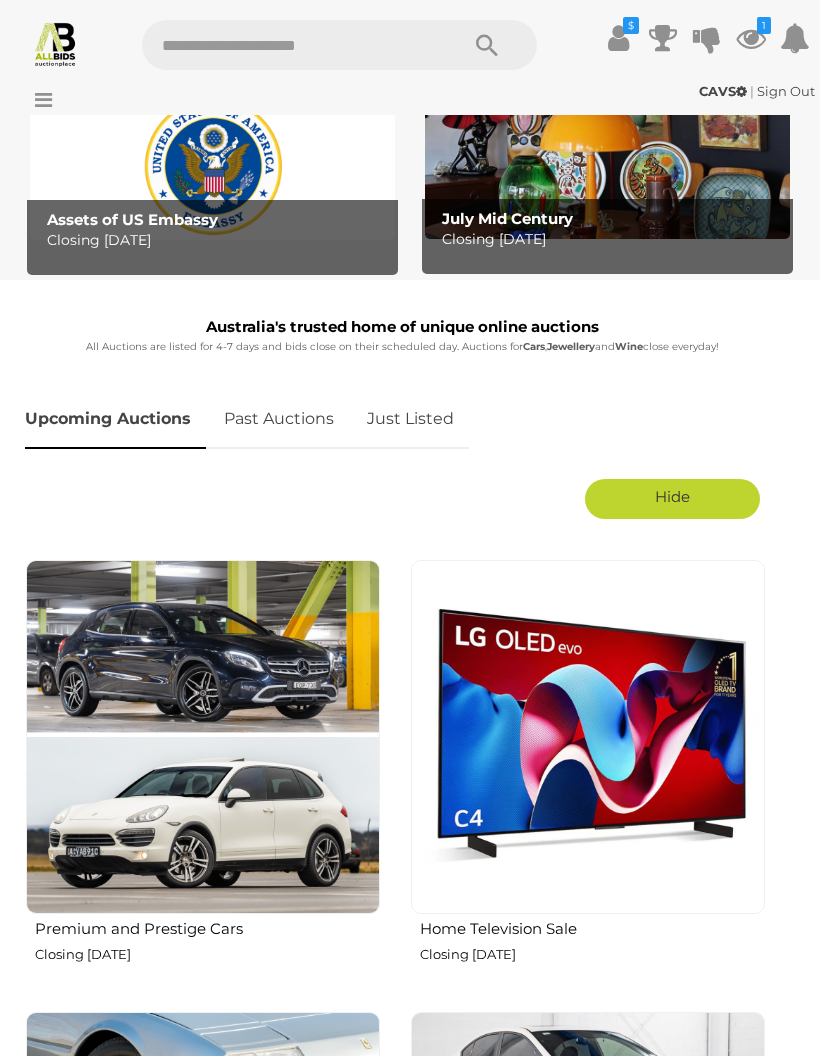 click at bounding box center [588, 737] 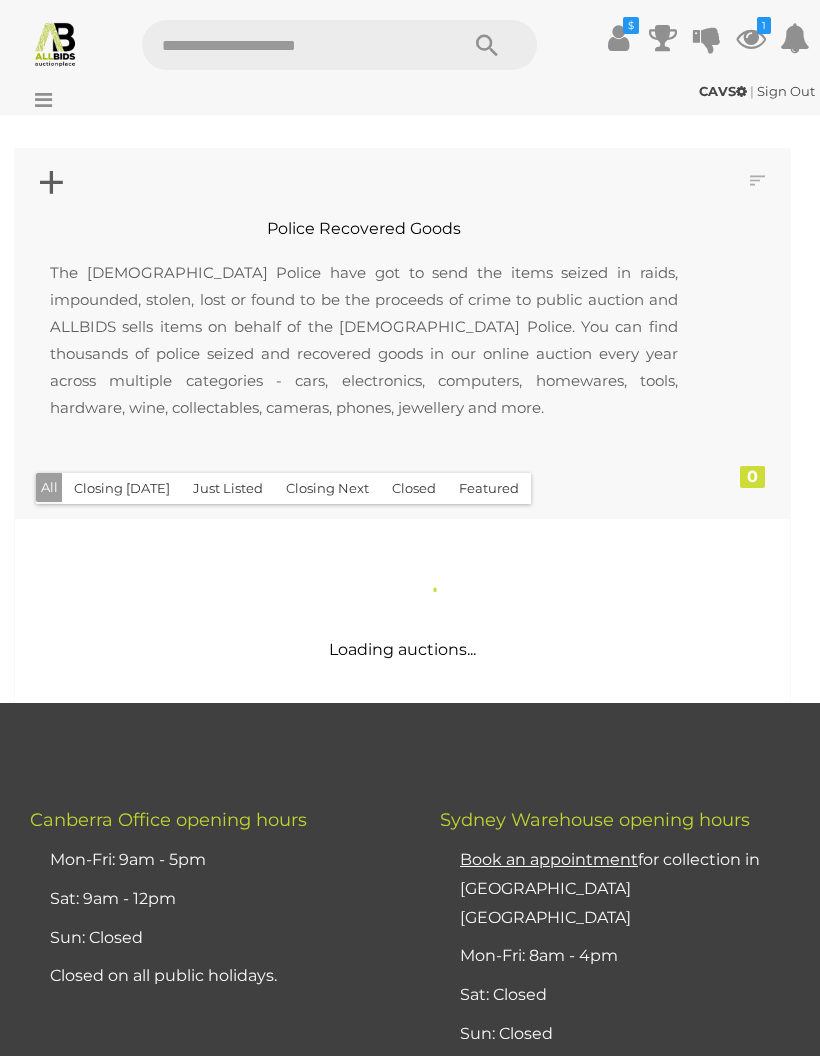 scroll, scrollTop: 0, scrollLeft: 0, axis: both 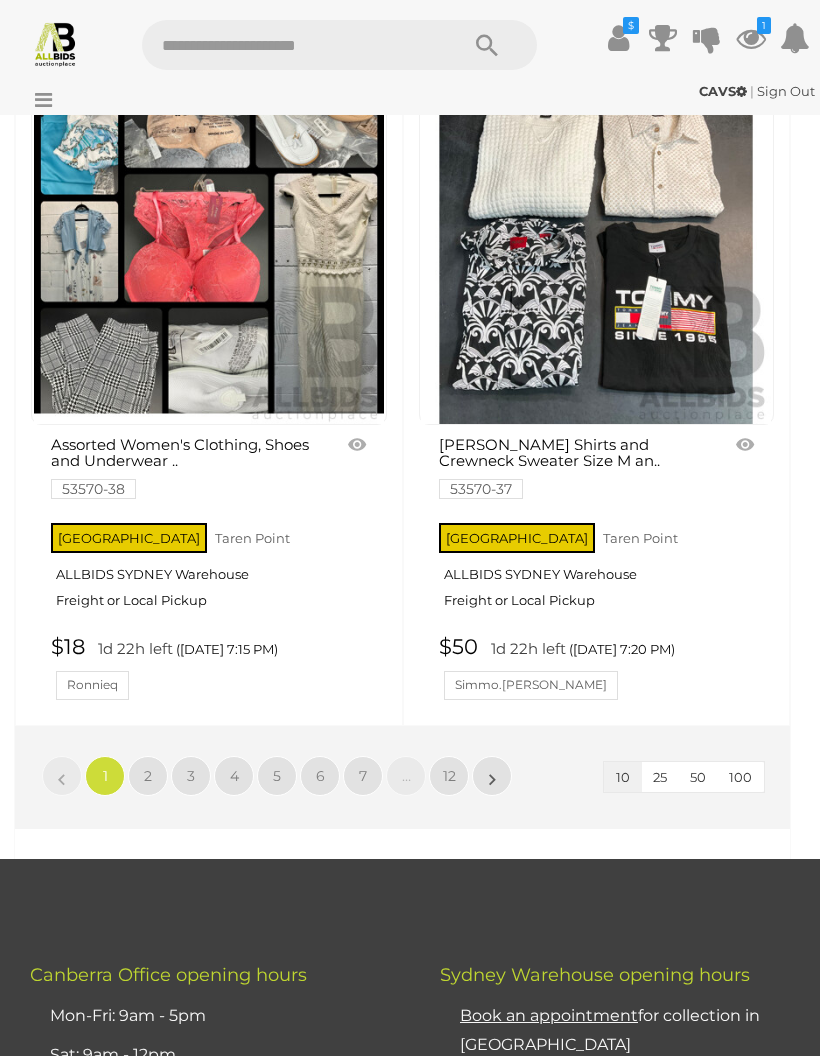 click on "100" at bounding box center [740, 777] 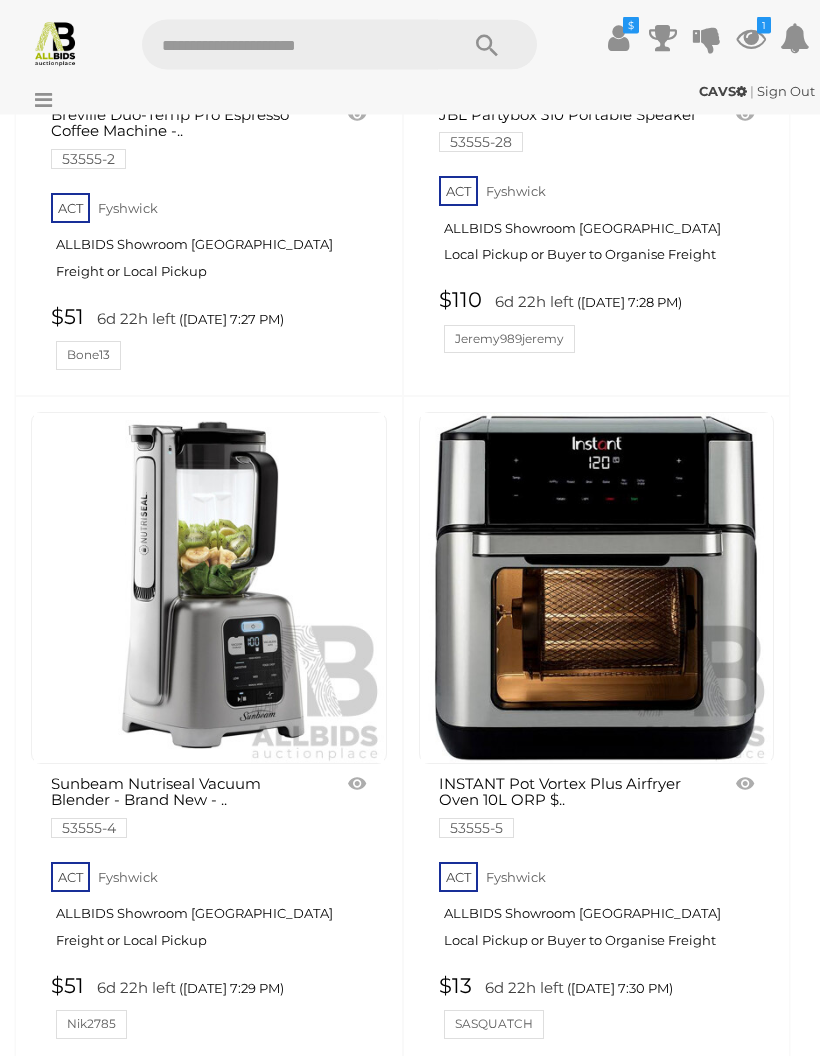 scroll, scrollTop: 24091, scrollLeft: 0, axis: vertical 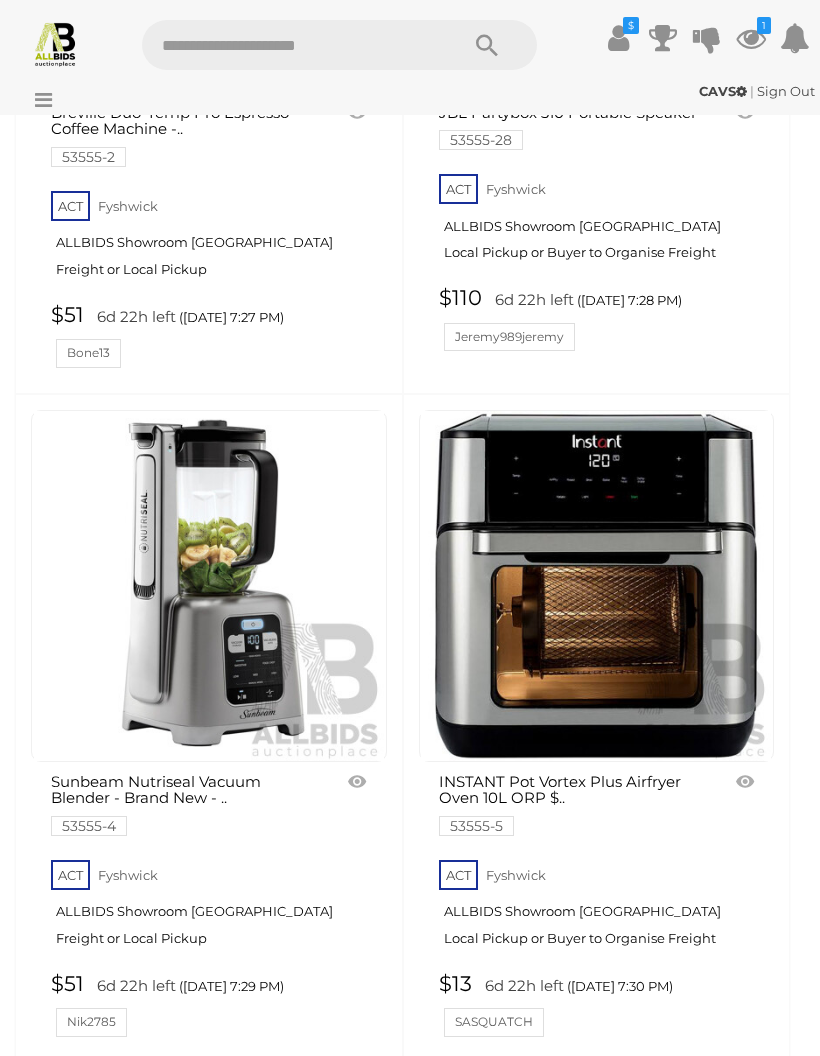 click at bounding box center [747, 782] 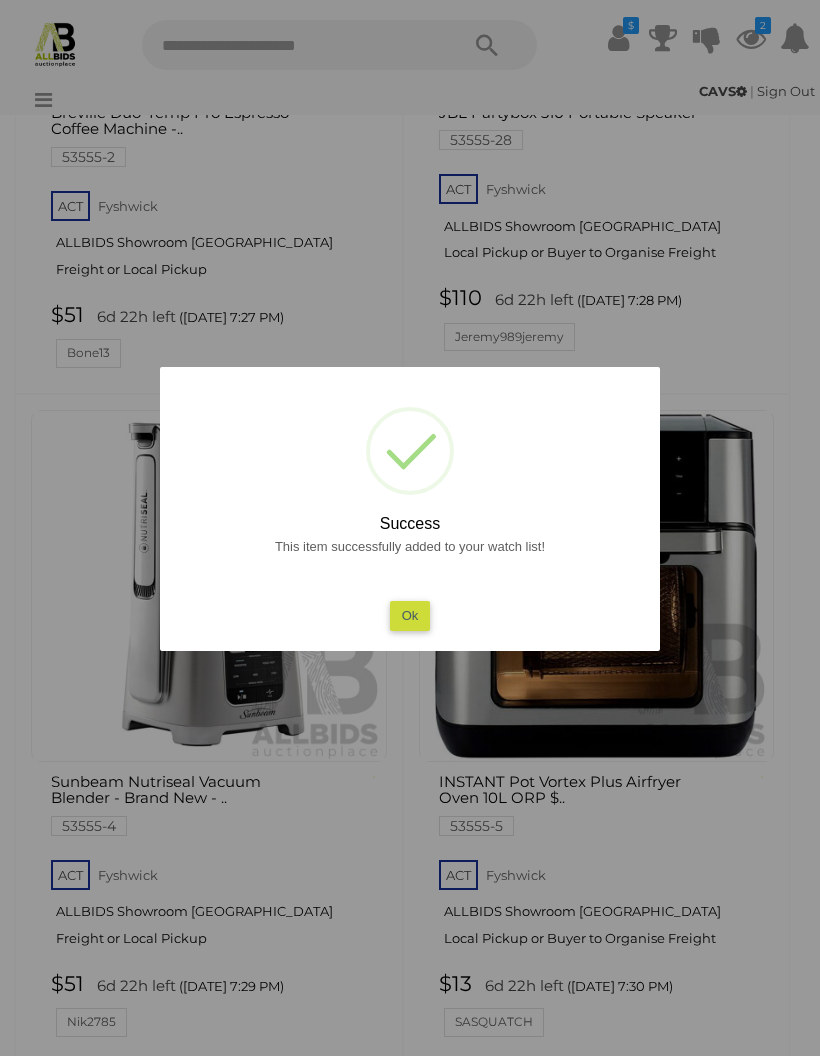 click on "Ok" at bounding box center [410, 615] 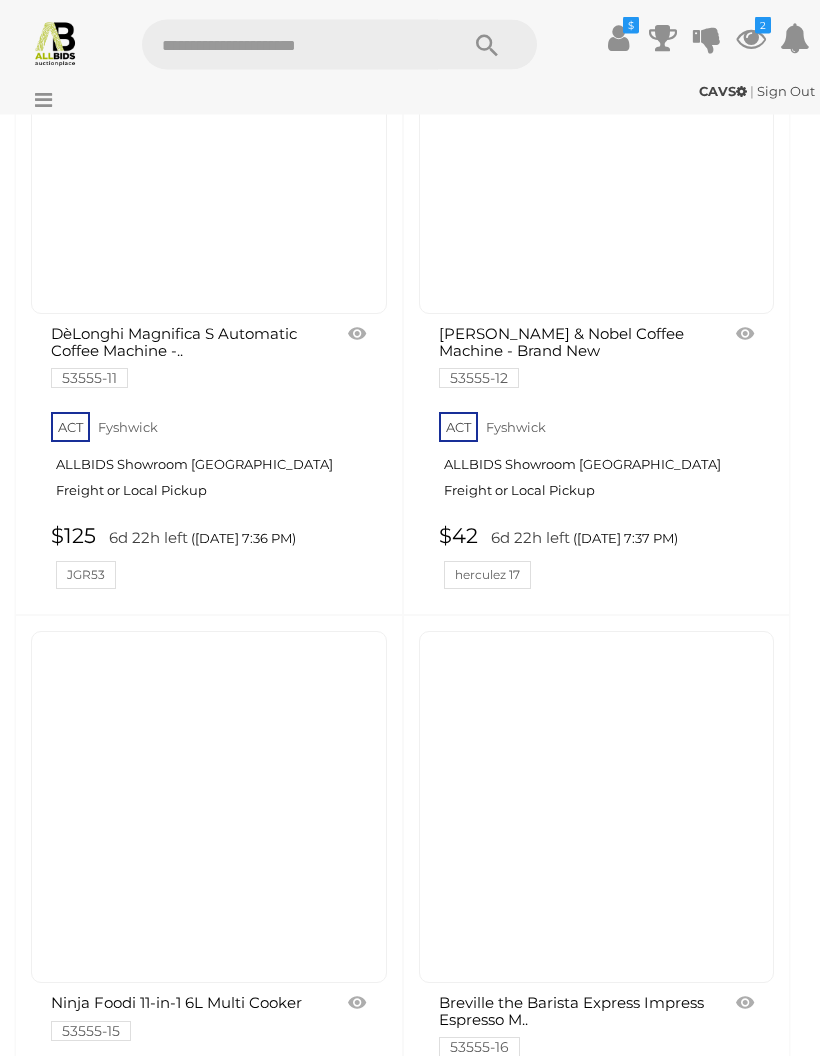 scroll, scrollTop: 25880, scrollLeft: 0, axis: vertical 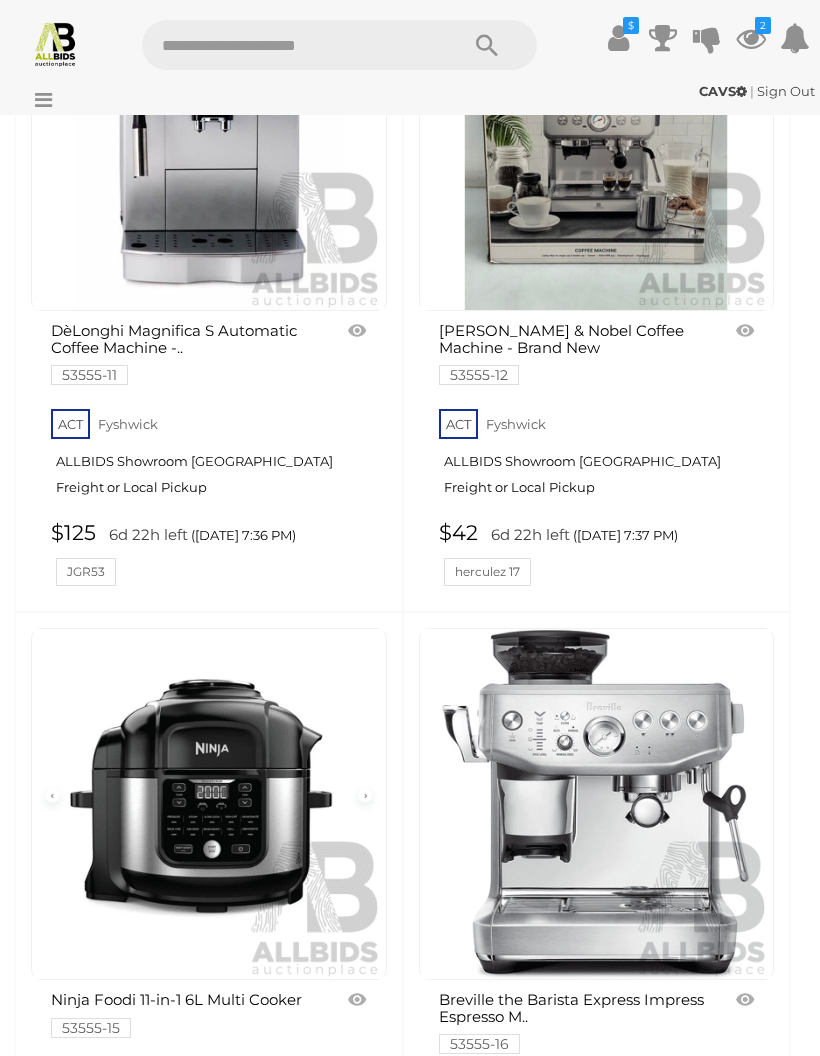 click at bounding box center [209, 804] 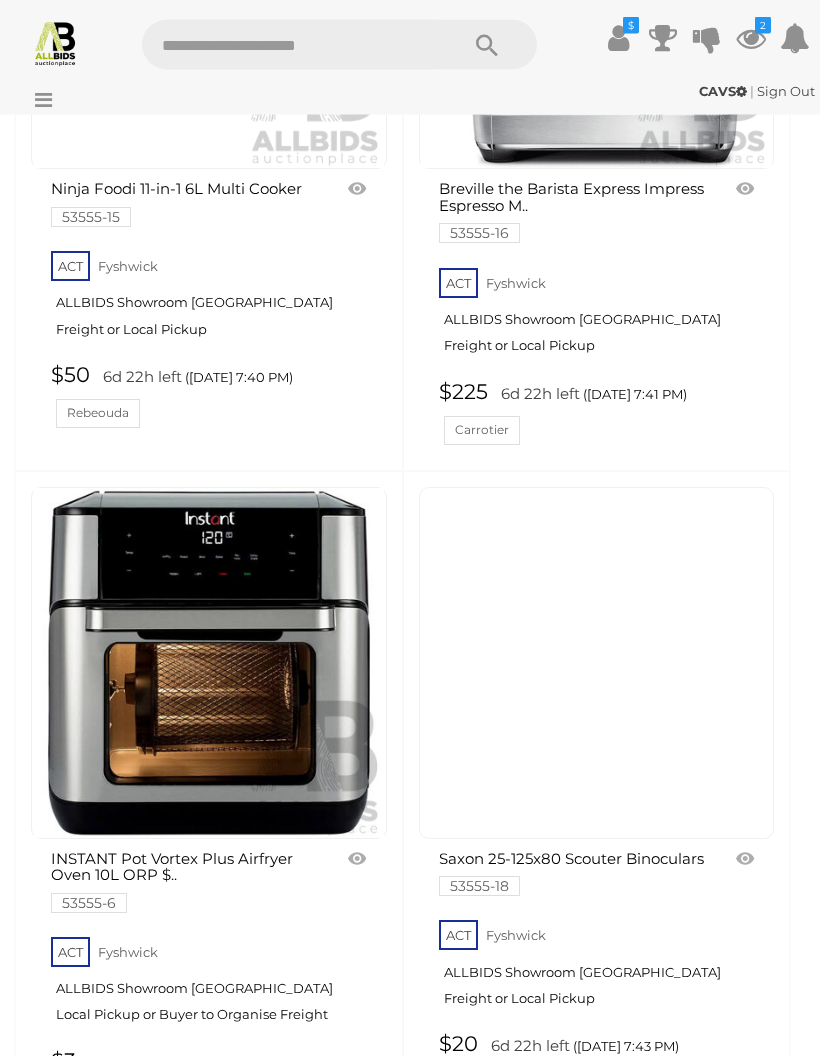 scroll, scrollTop: 26691, scrollLeft: 0, axis: vertical 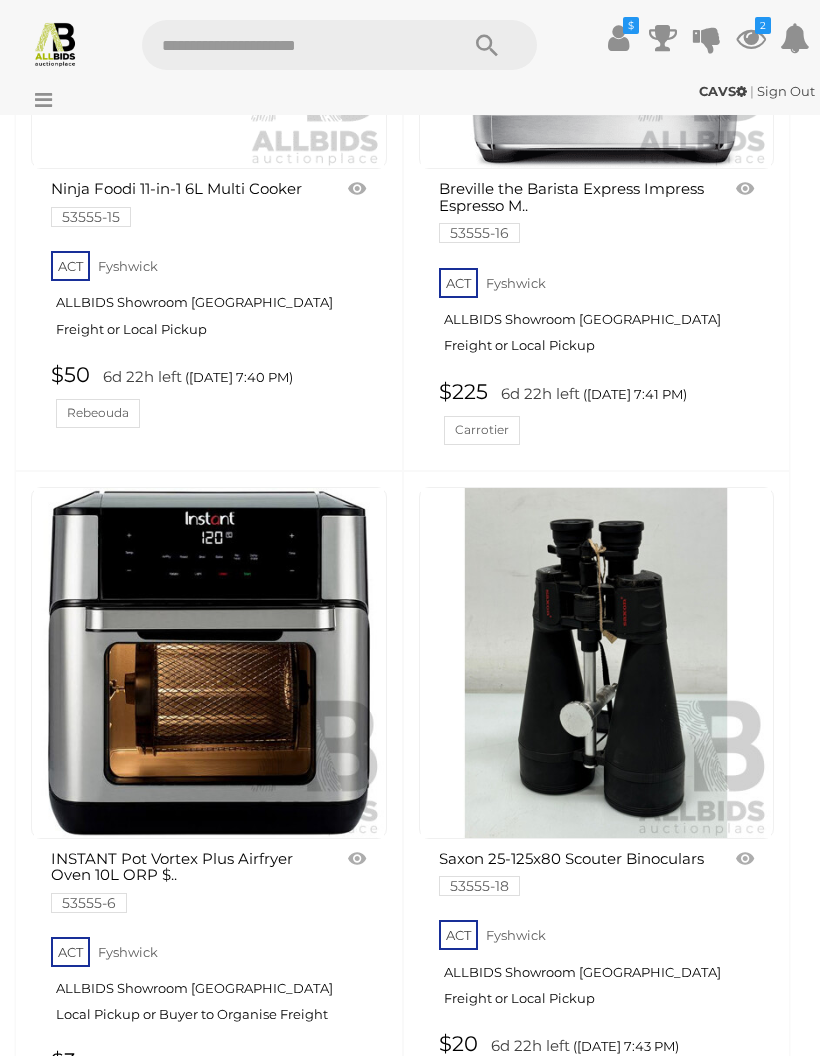 click at bounding box center [359, 859] 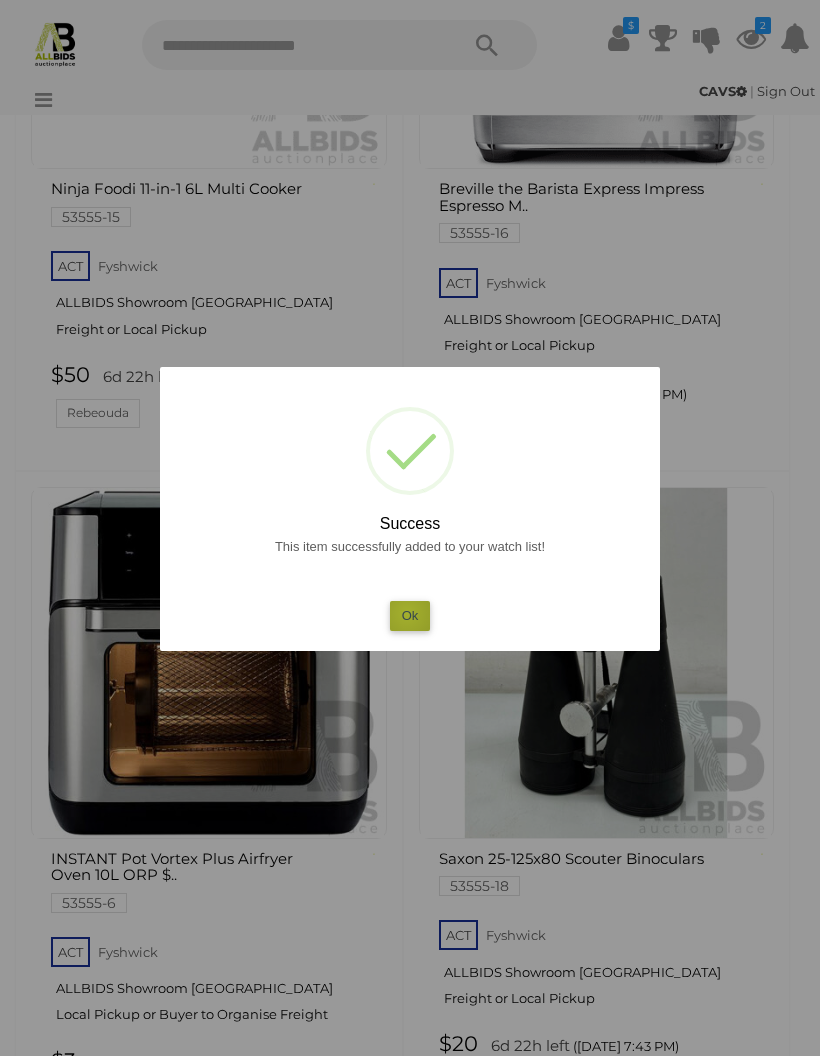 click on "Ok" at bounding box center [410, 615] 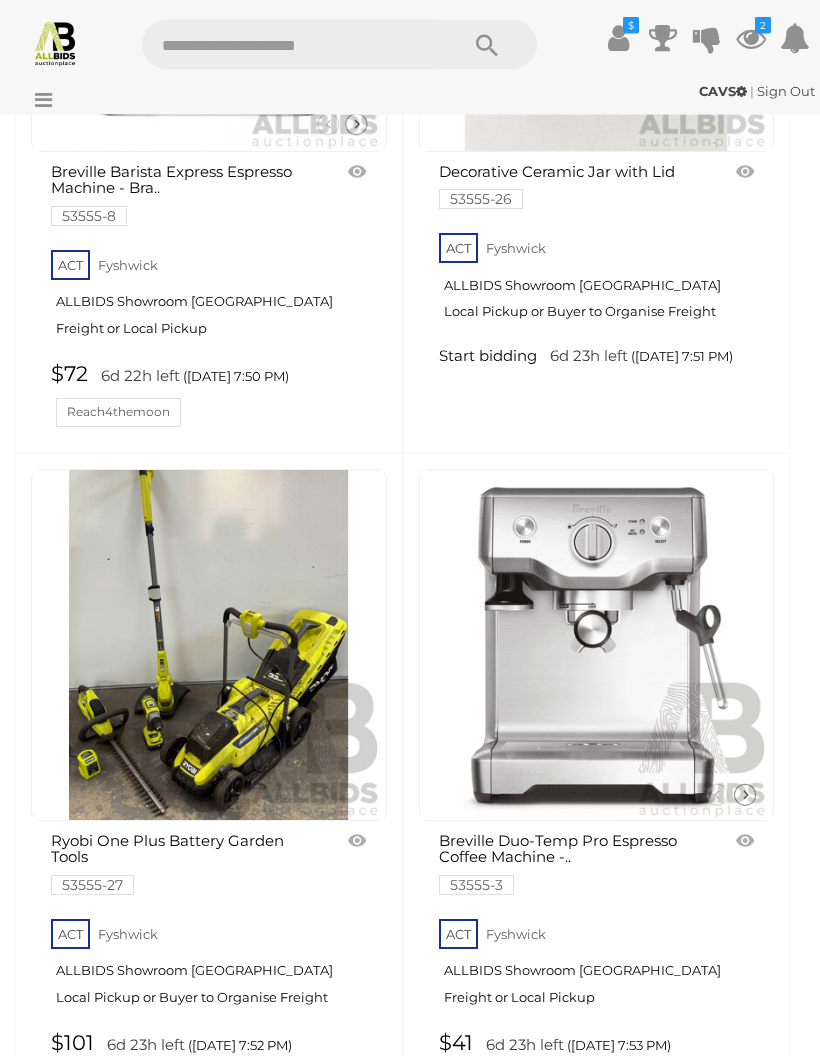 scroll, scrollTop: 30045, scrollLeft: 0, axis: vertical 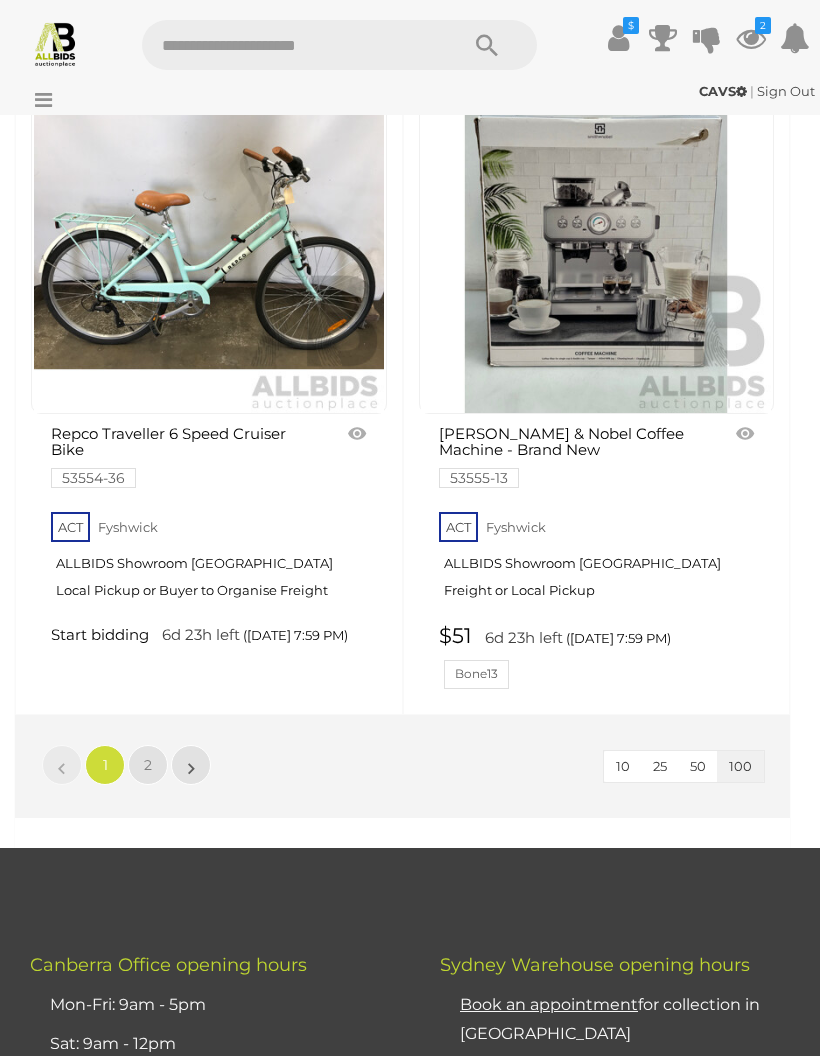 click on "2" at bounding box center [148, 765] 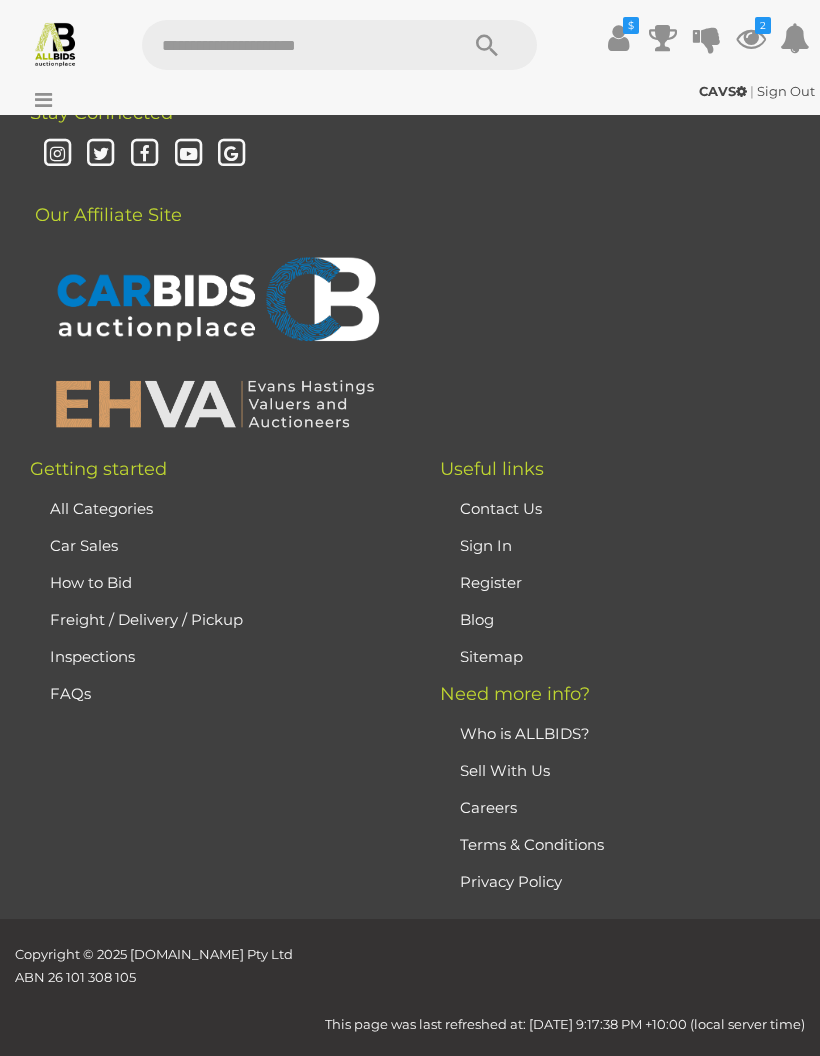 scroll, scrollTop: 318, scrollLeft: 0, axis: vertical 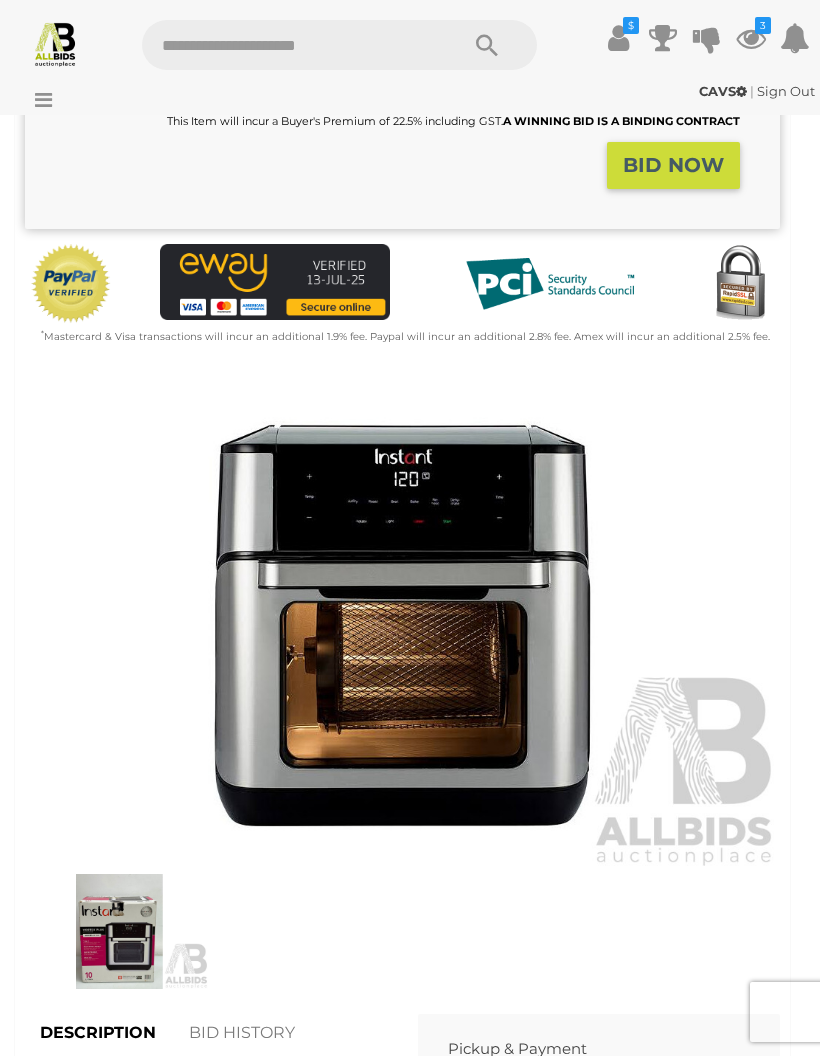 click at bounding box center (402, 625) 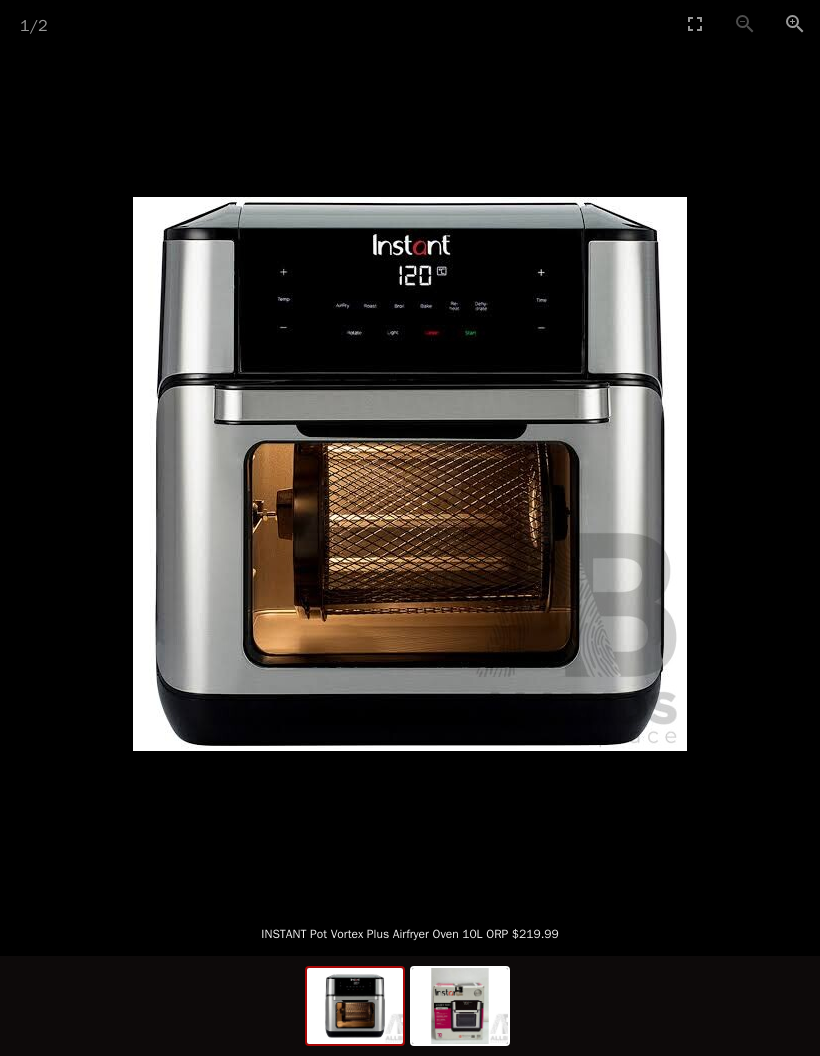 click at bounding box center (460, 1006) 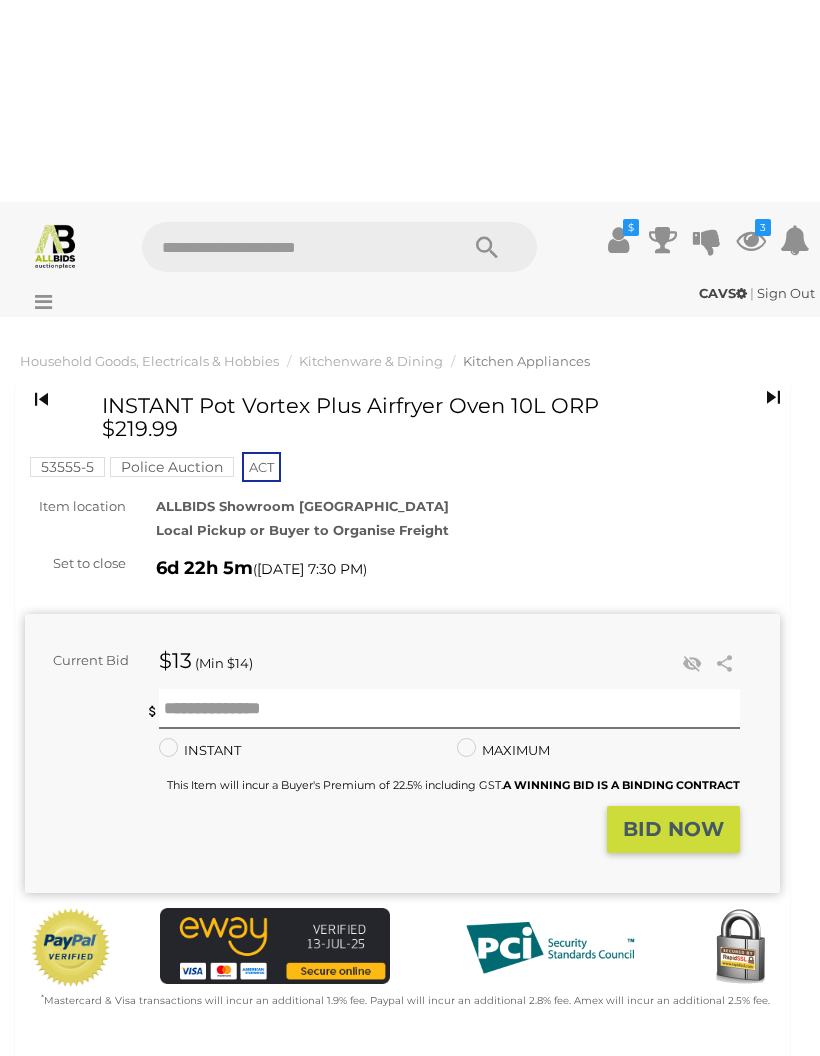 scroll, scrollTop: 462, scrollLeft: 0, axis: vertical 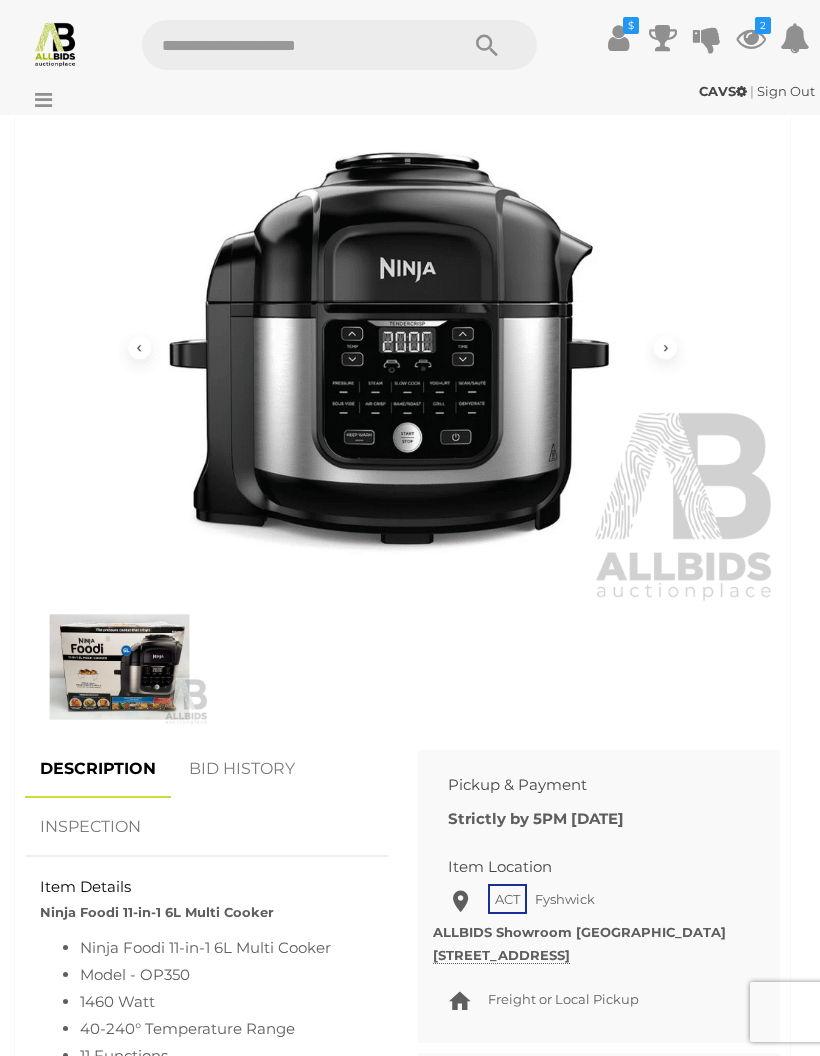 click at bounding box center (119, 666) 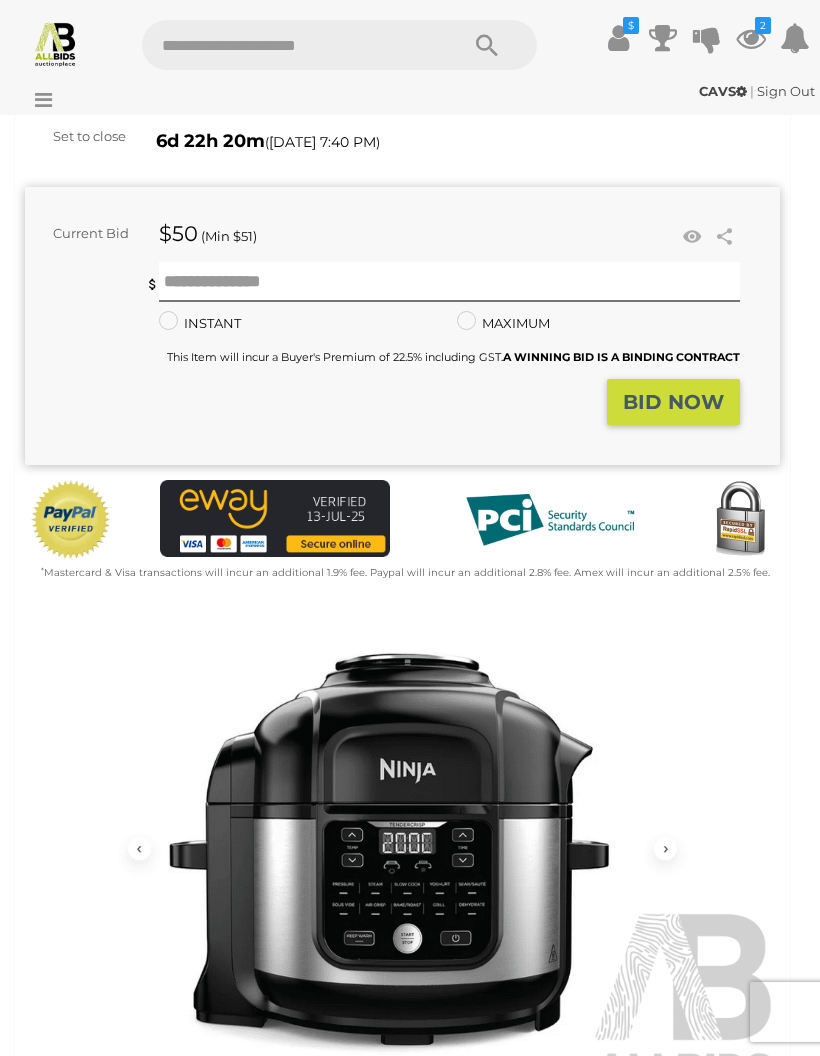 scroll, scrollTop: 0, scrollLeft: 0, axis: both 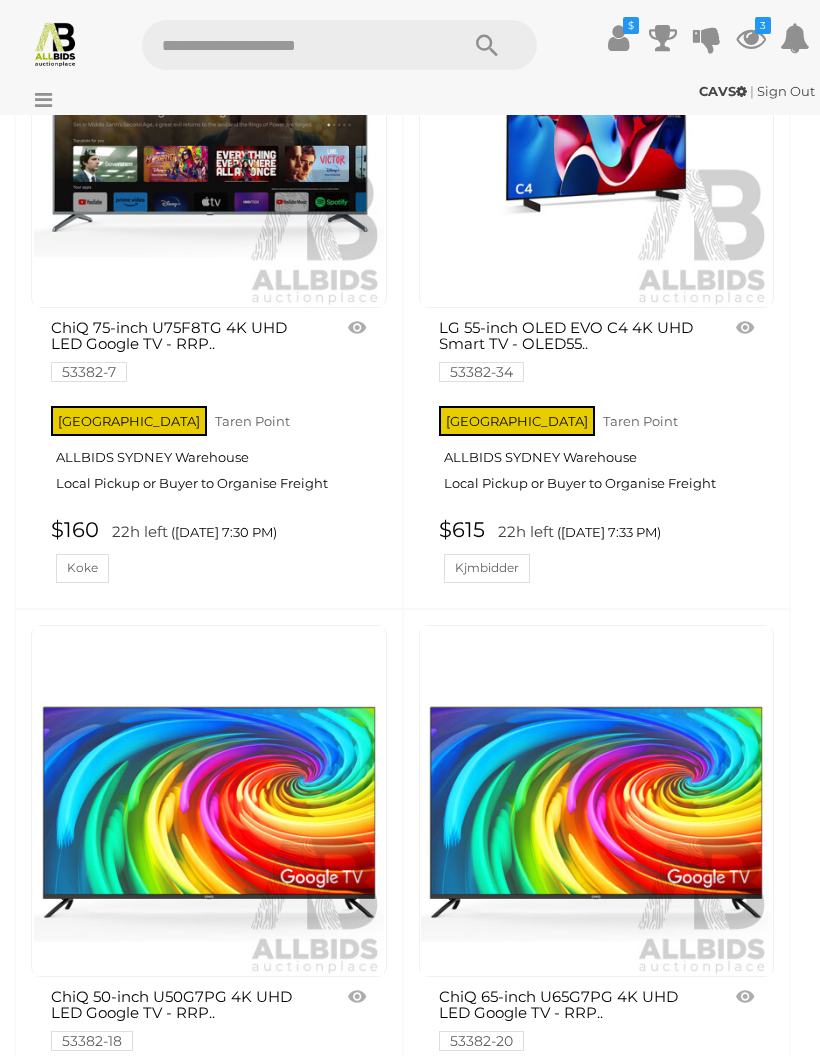 click on "ChiQ 75-inch U75F8TG 4K UHD LED Google TV - RRP..
53382-7" at bounding box center (185, 350) 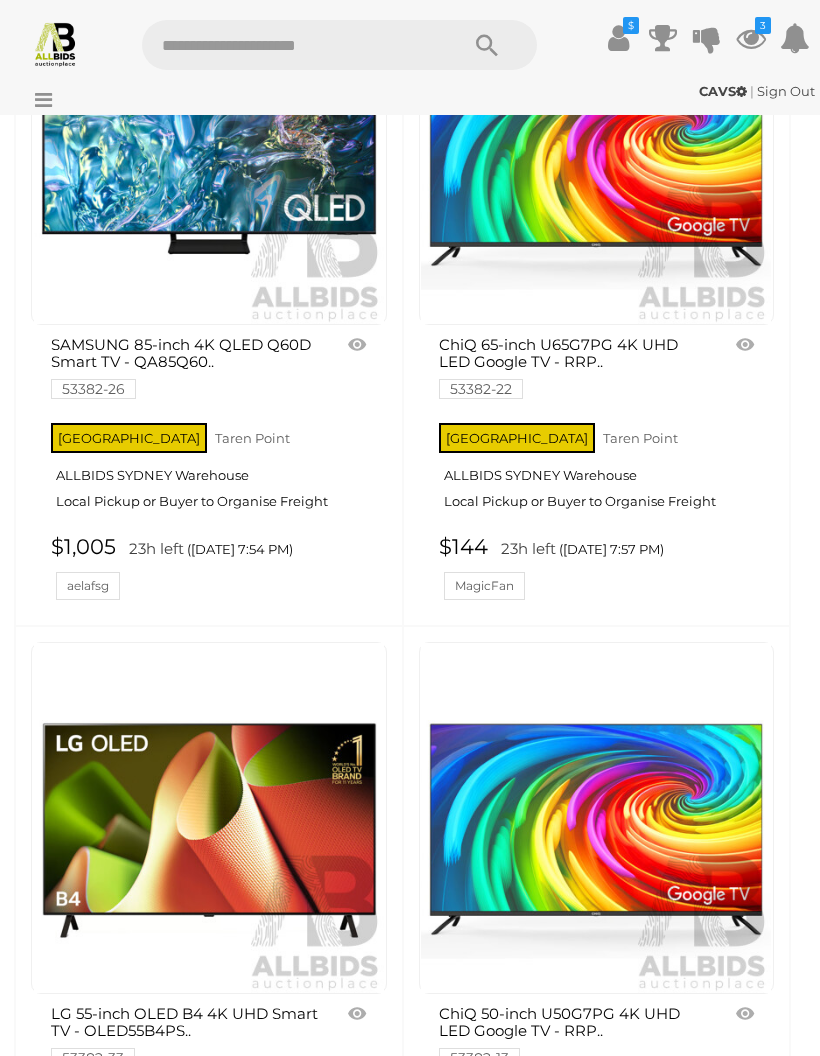 scroll, scrollTop: 6289, scrollLeft: 0, axis: vertical 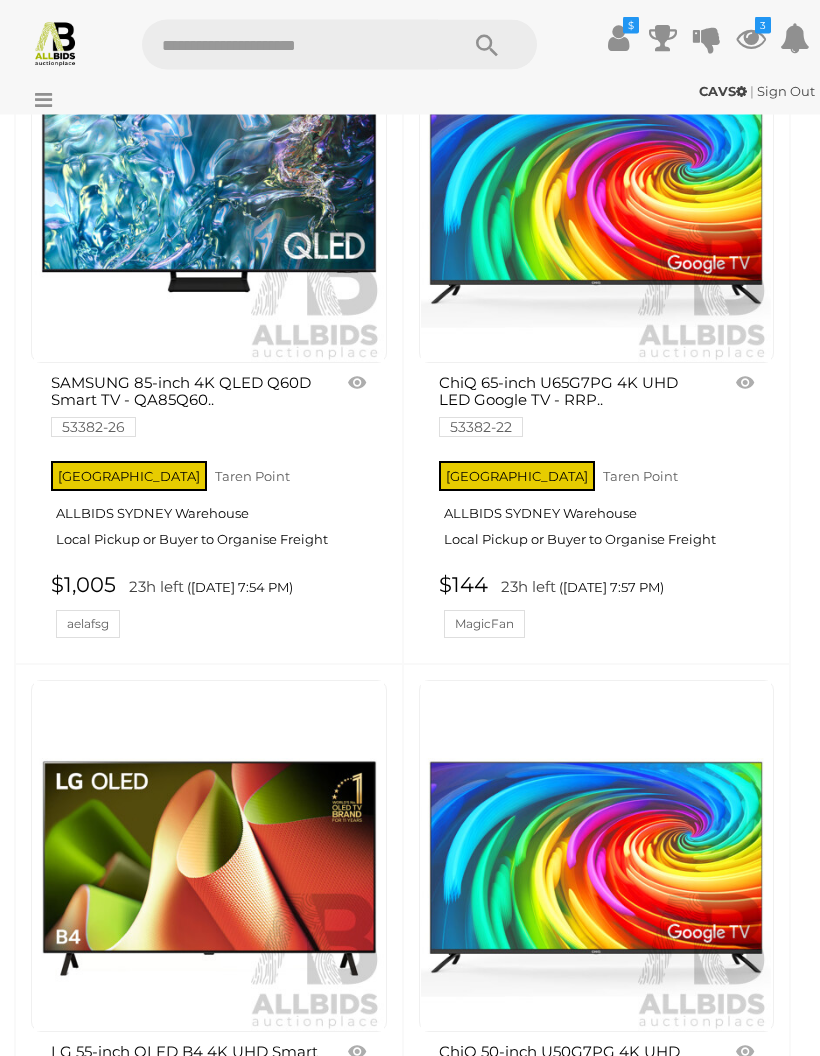 click at bounding box center (209, 188) 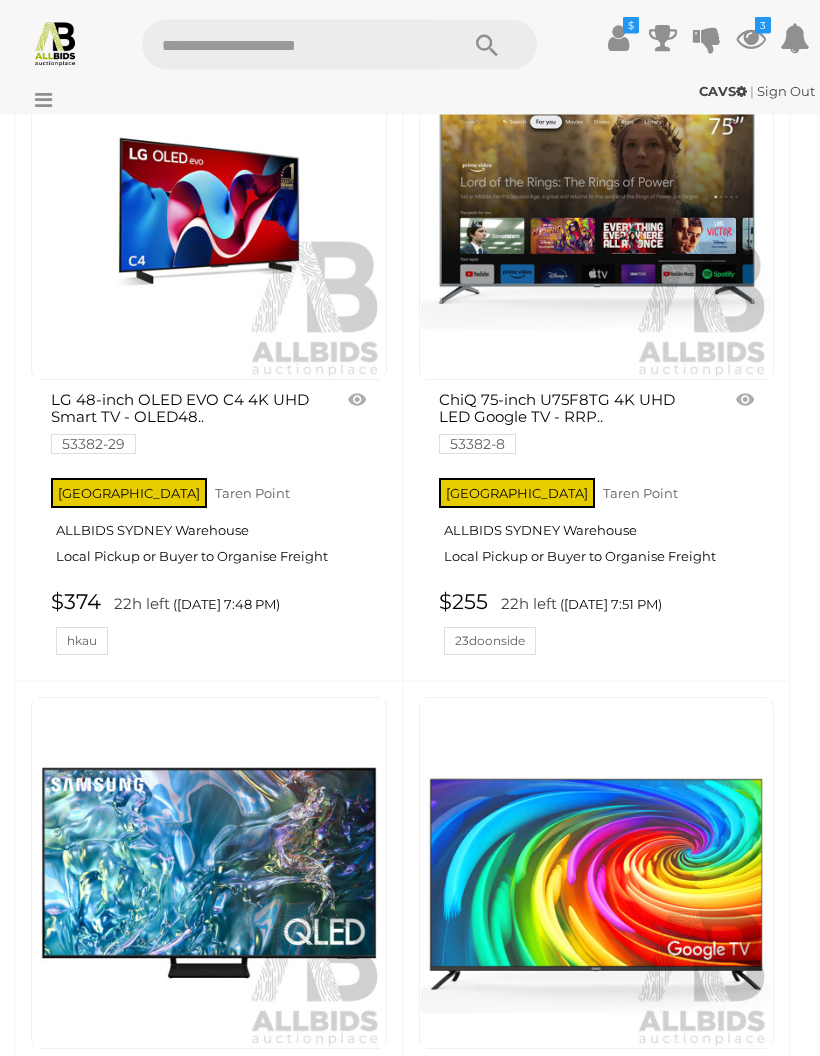 scroll, scrollTop: 5289, scrollLeft: 0, axis: vertical 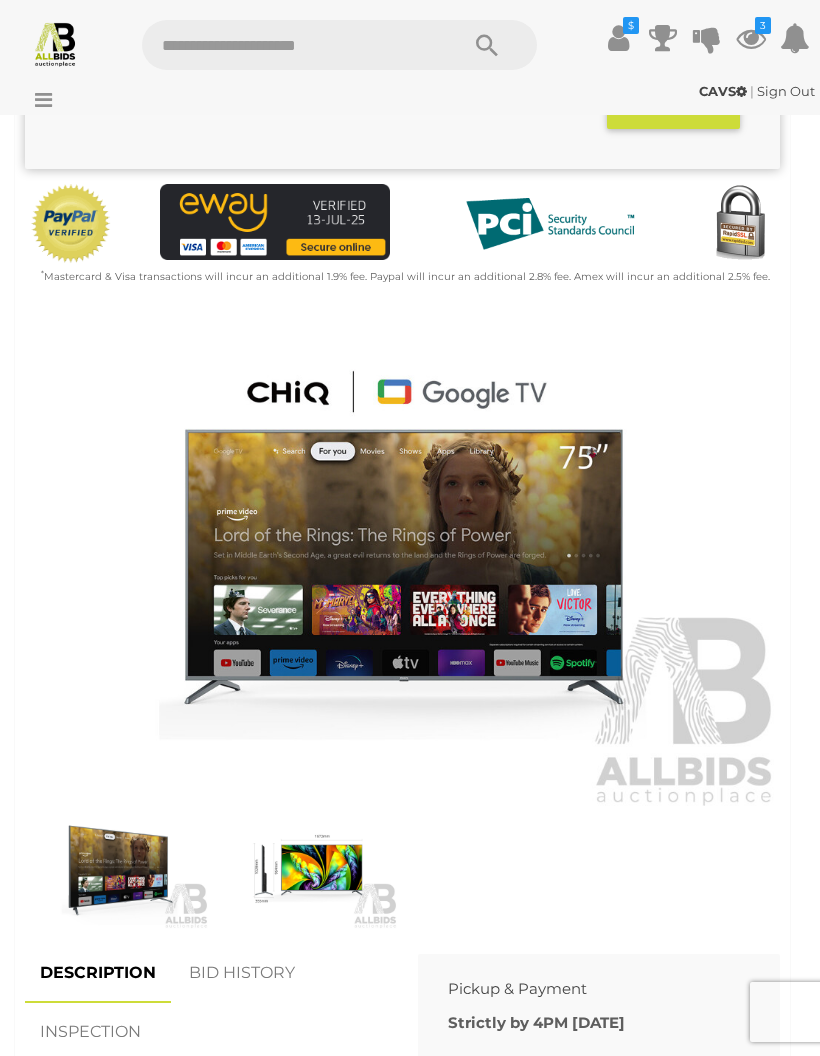 click at bounding box center (308, 871) 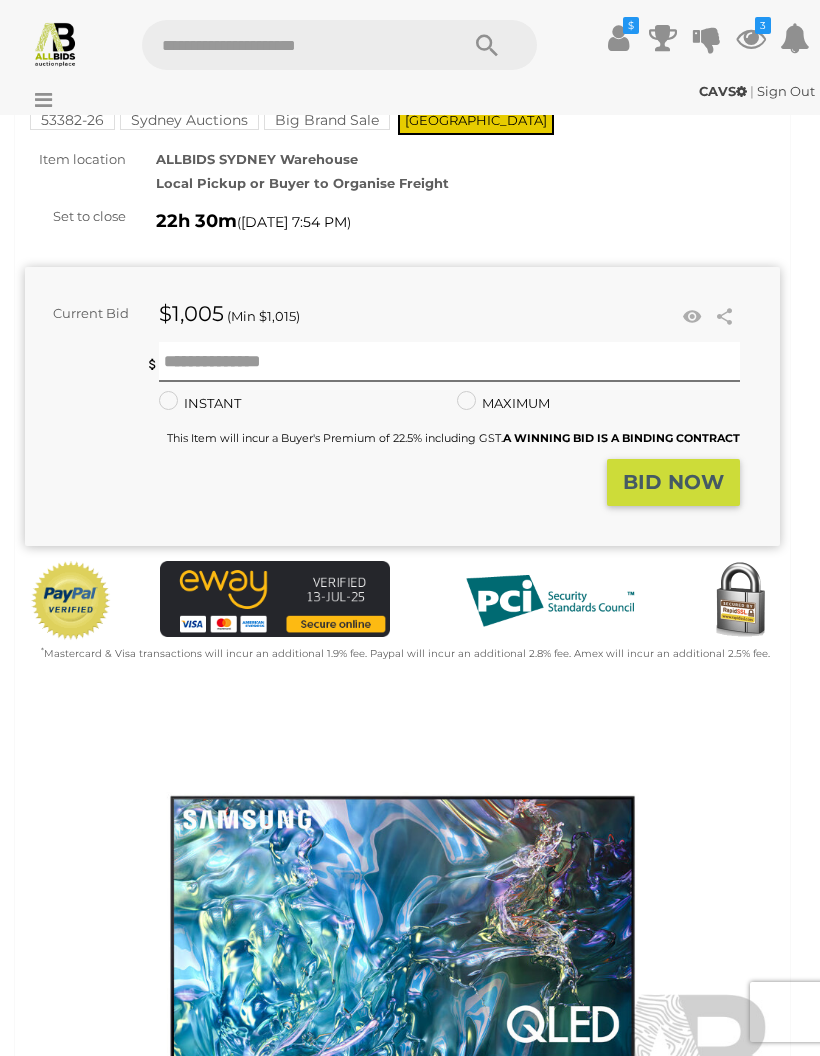 scroll, scrollTop: 0, scrollLeft: 0, axis: both 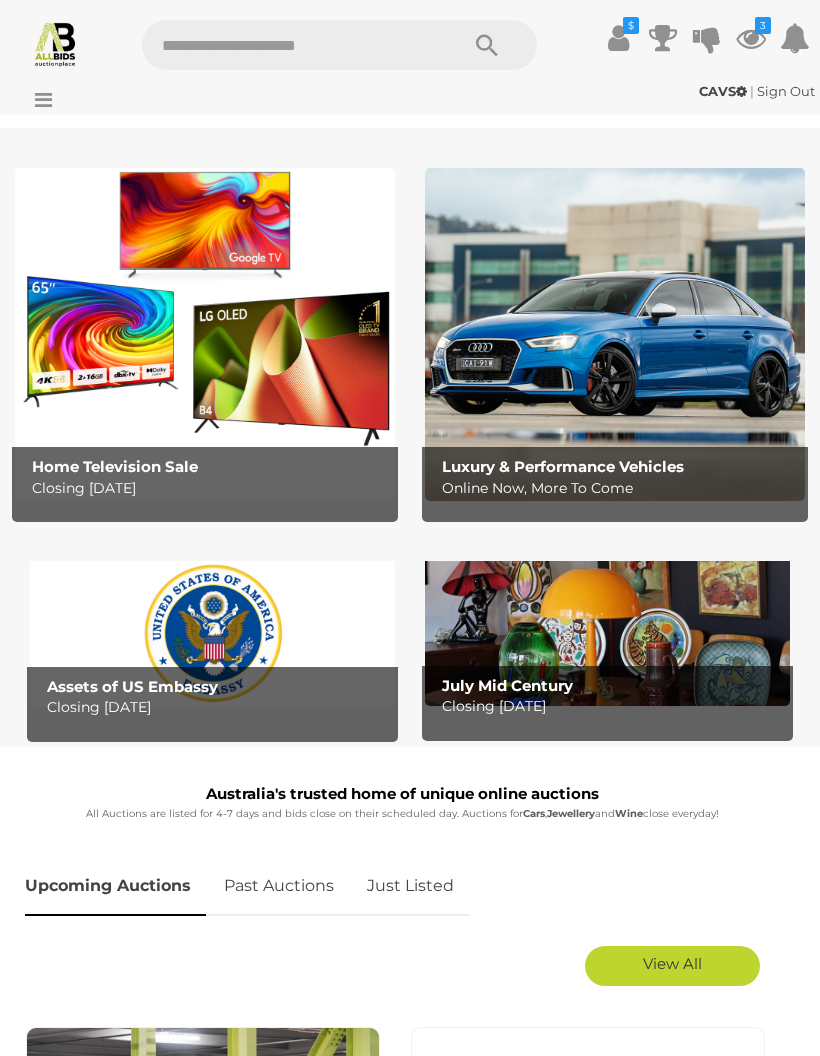 click at bounding box center [615, 334] 